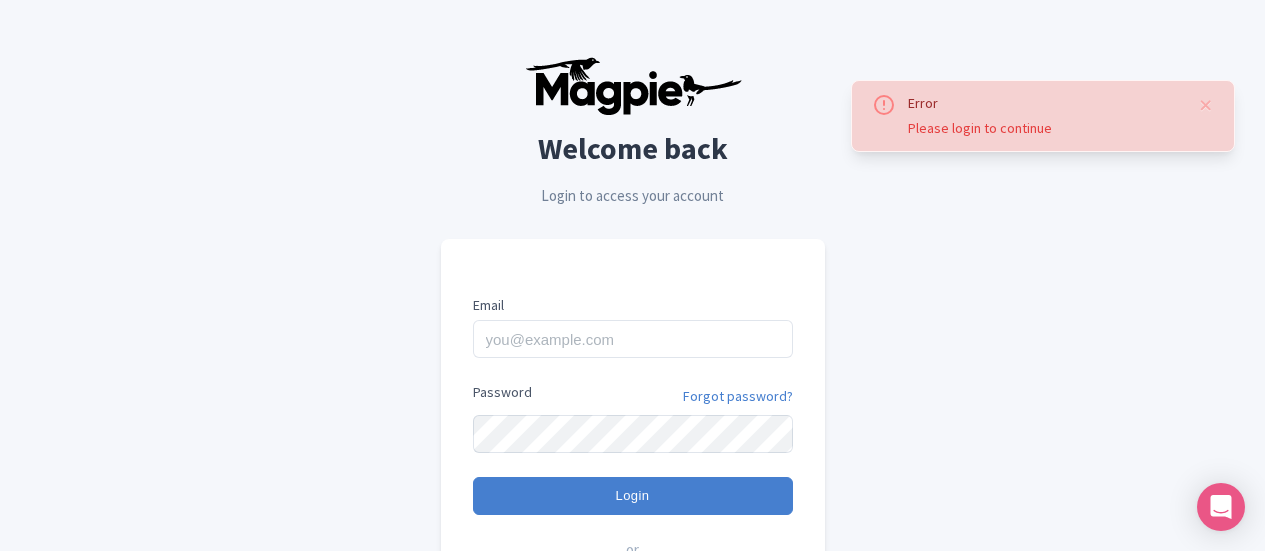 scroll, scrollTop: 0, scrollLeft: 0, axis: both 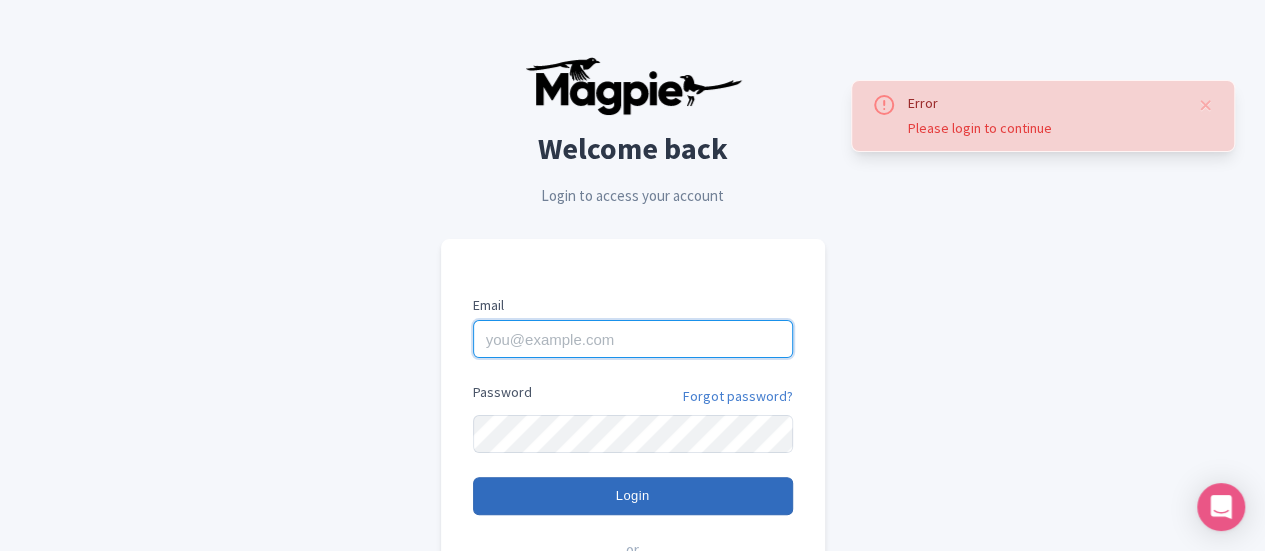 type on "[EMAIL]" 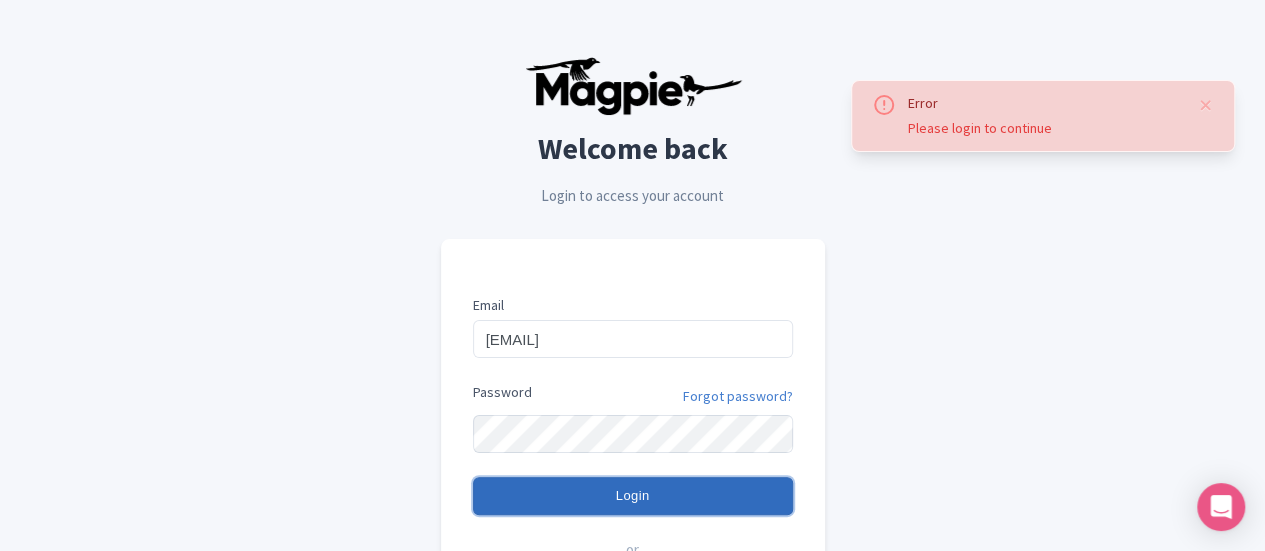click on "Login" at bounding box center [633, 496] 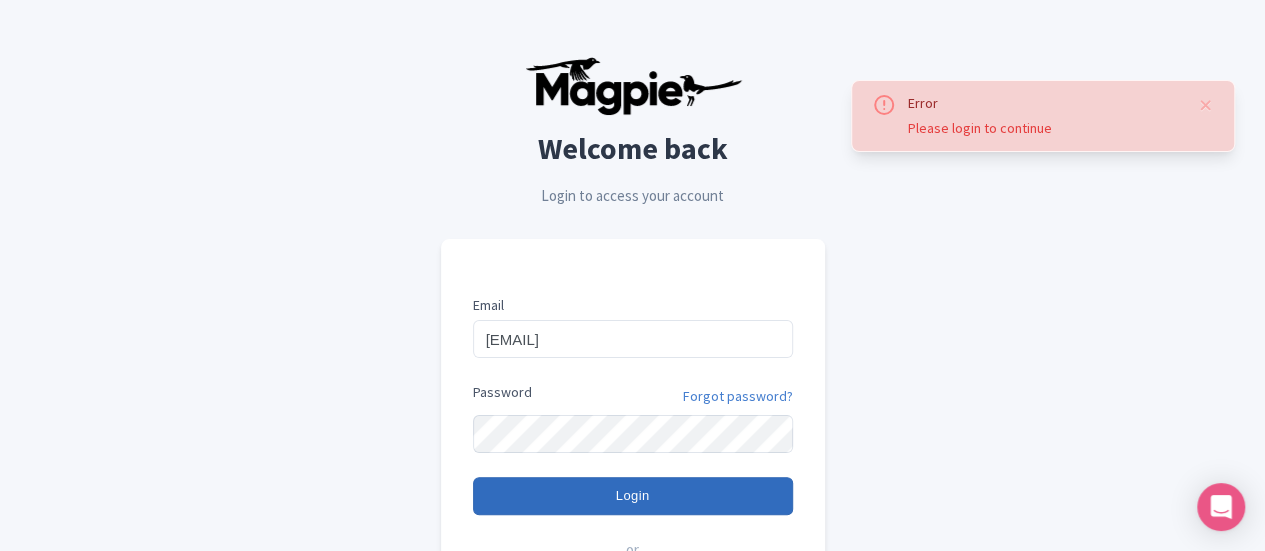 type on "Logging in..." 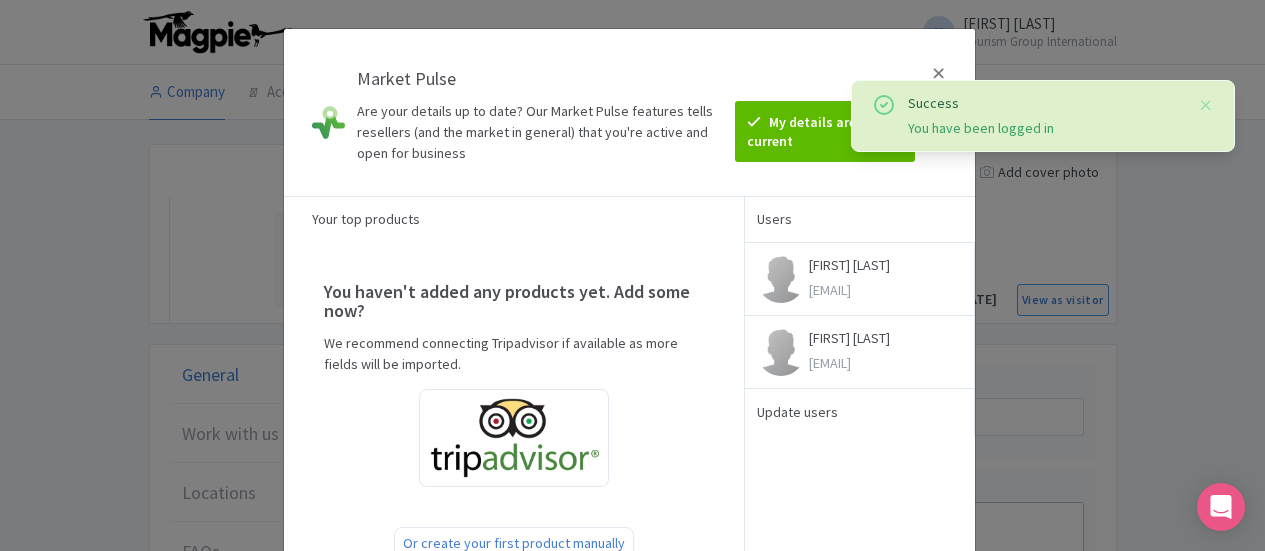 scroll, scrollTop: 0, scrollLeft: 0, axis: both 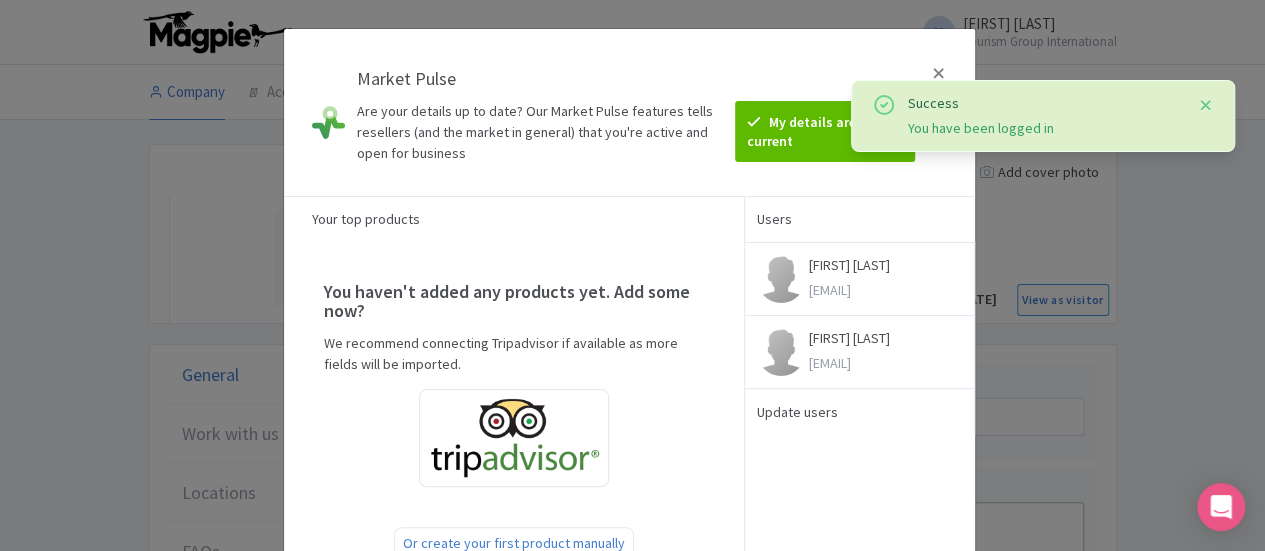 click at bounding box center (1206, 105) 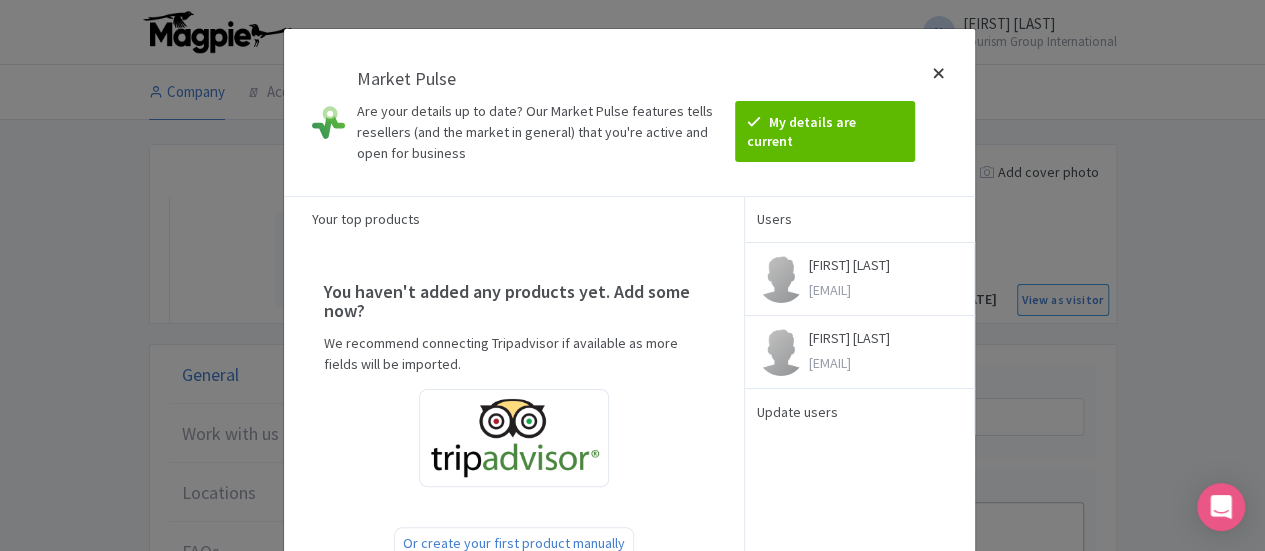click at bounding box center [939, 112] 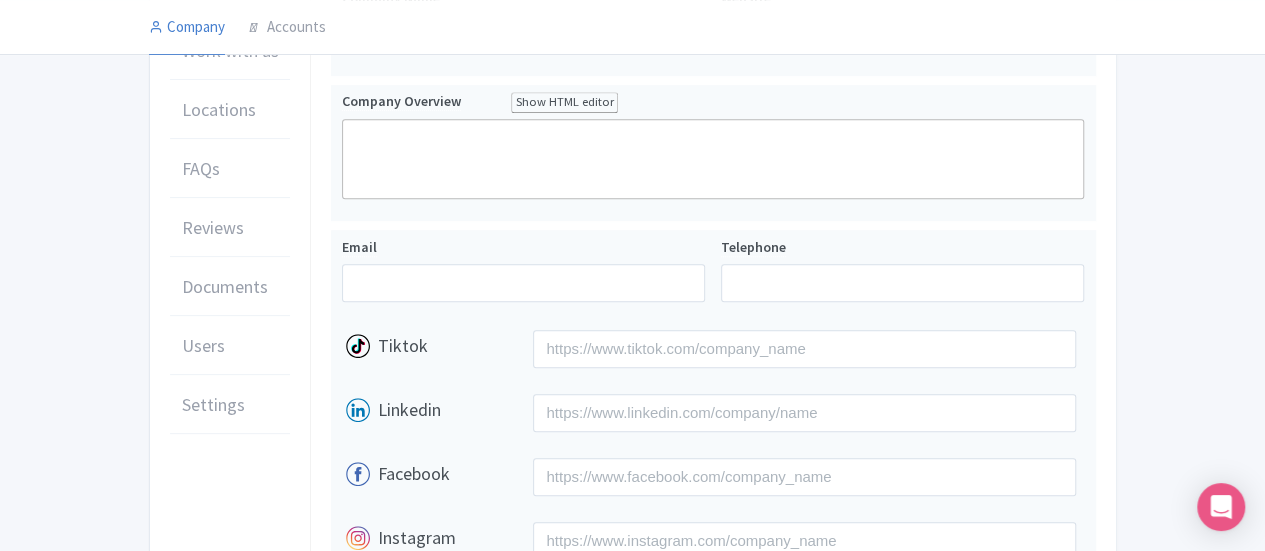 scroll, scrollTop: 0, scrollLeft: 0, axis: both 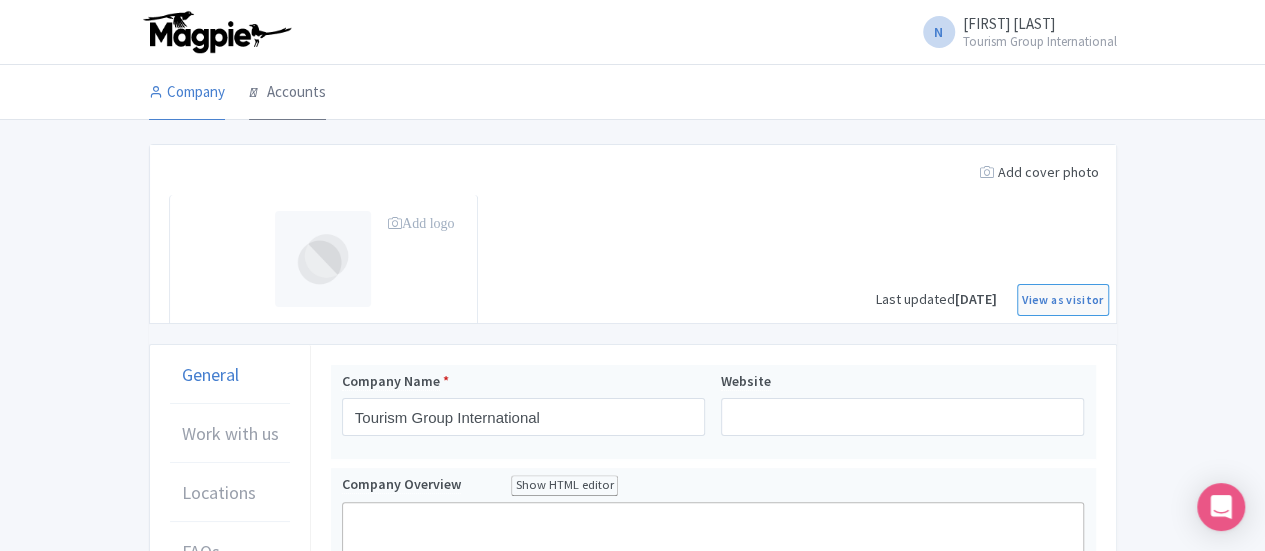 click on "Accounts" at bounding box center [287, 93] 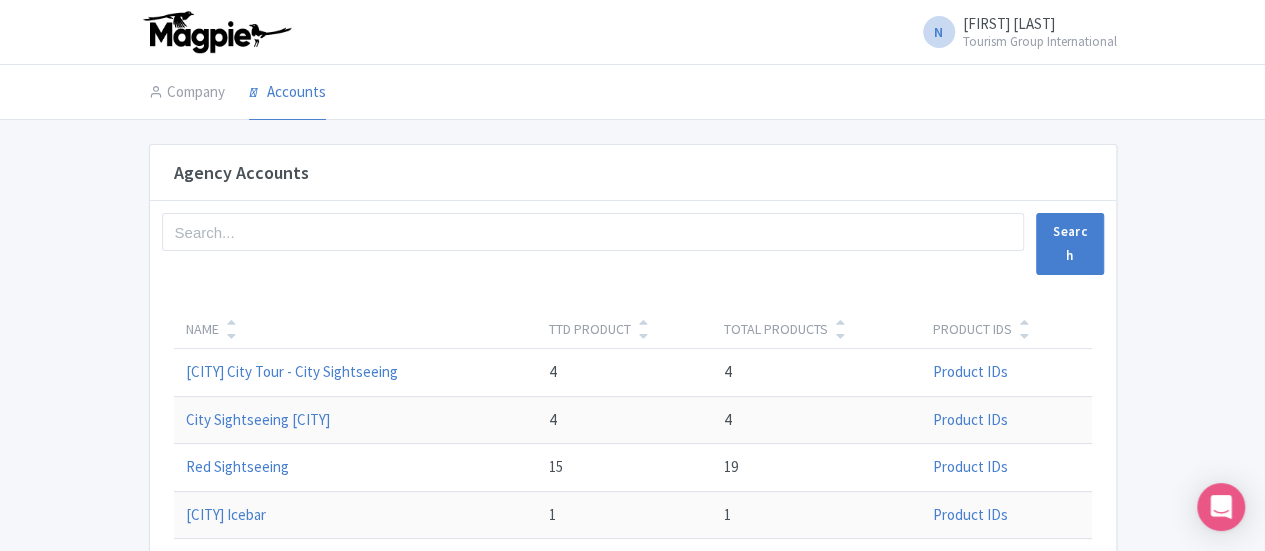 scroll, scrollTop: 322, scrollLeft: 0, axis: vertical 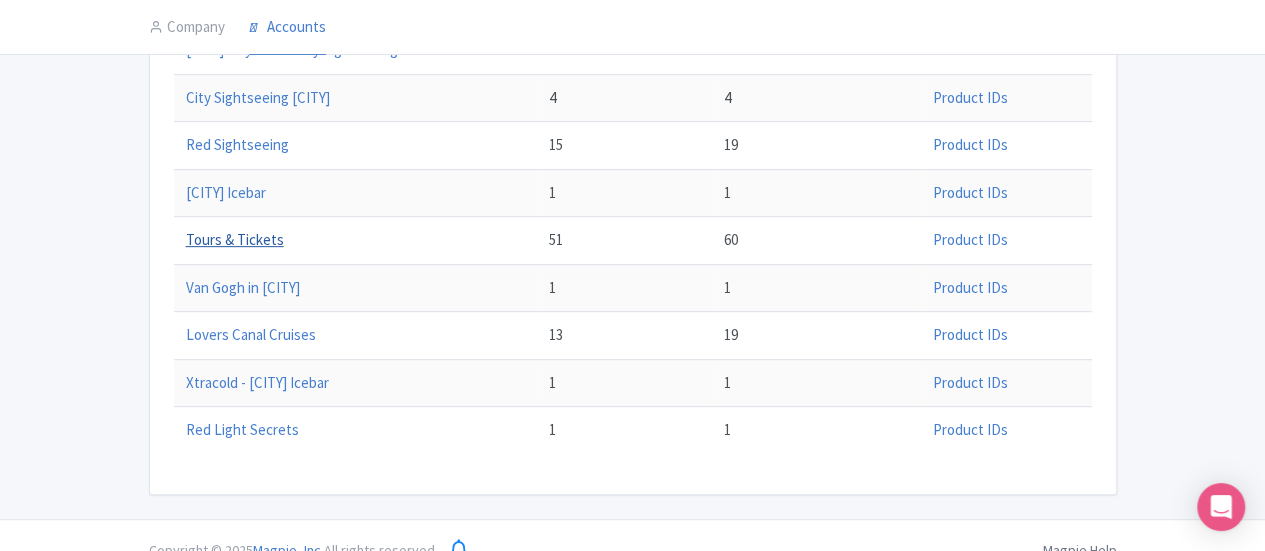 click on "Tours & Tickets" at bounding box center [235, 239] 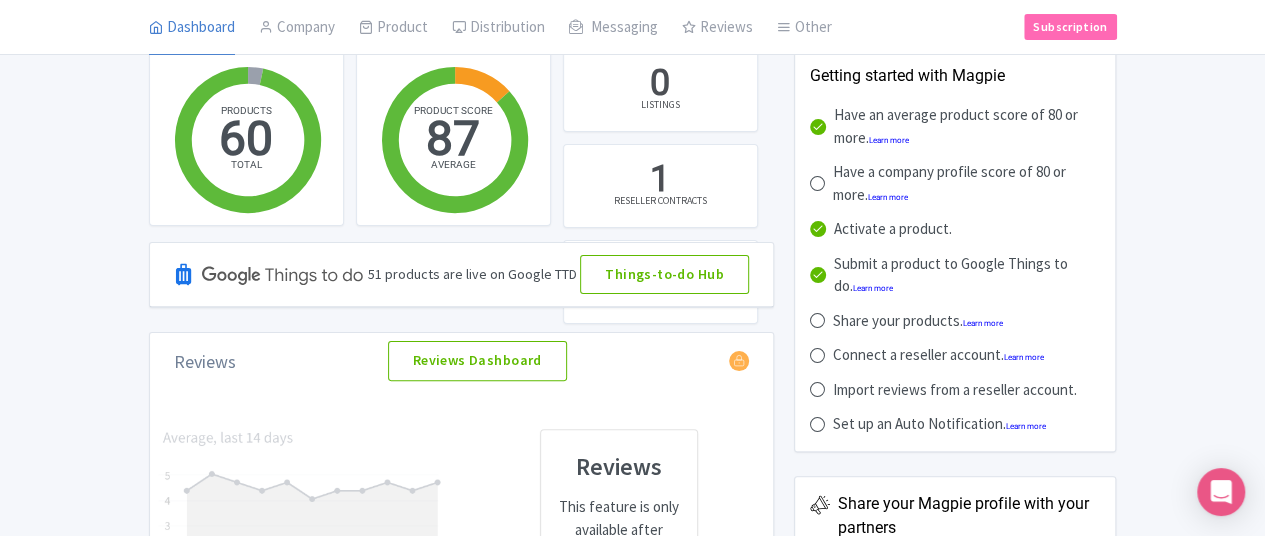 scroll, scrollTop: 96, scrollLeft: 0, axis: vertical 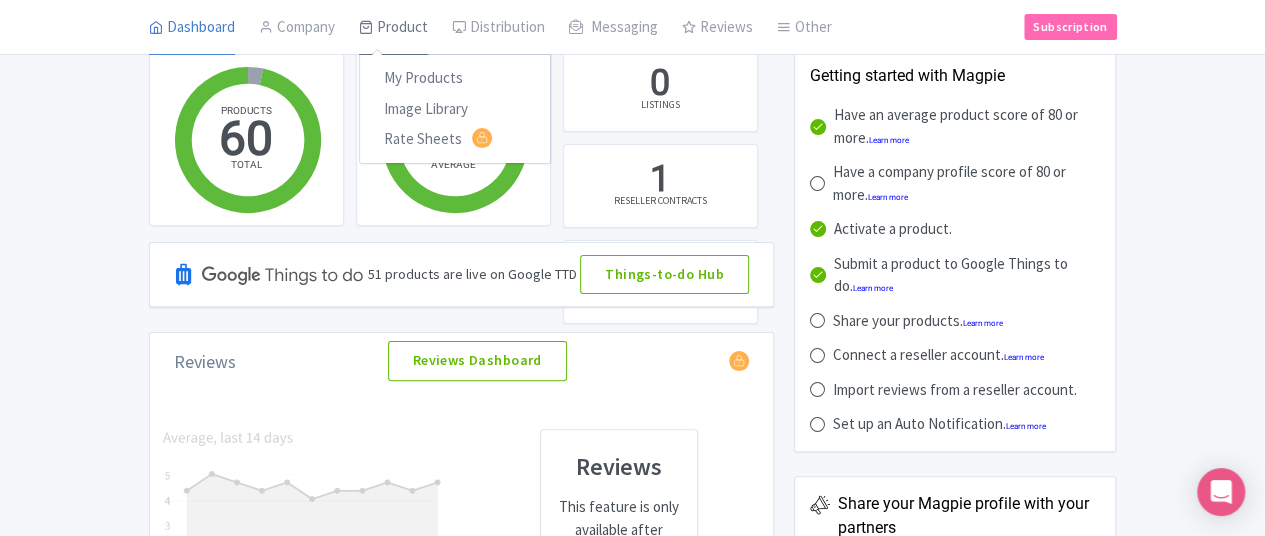 click on "Product" at bounding box center (393, 28) 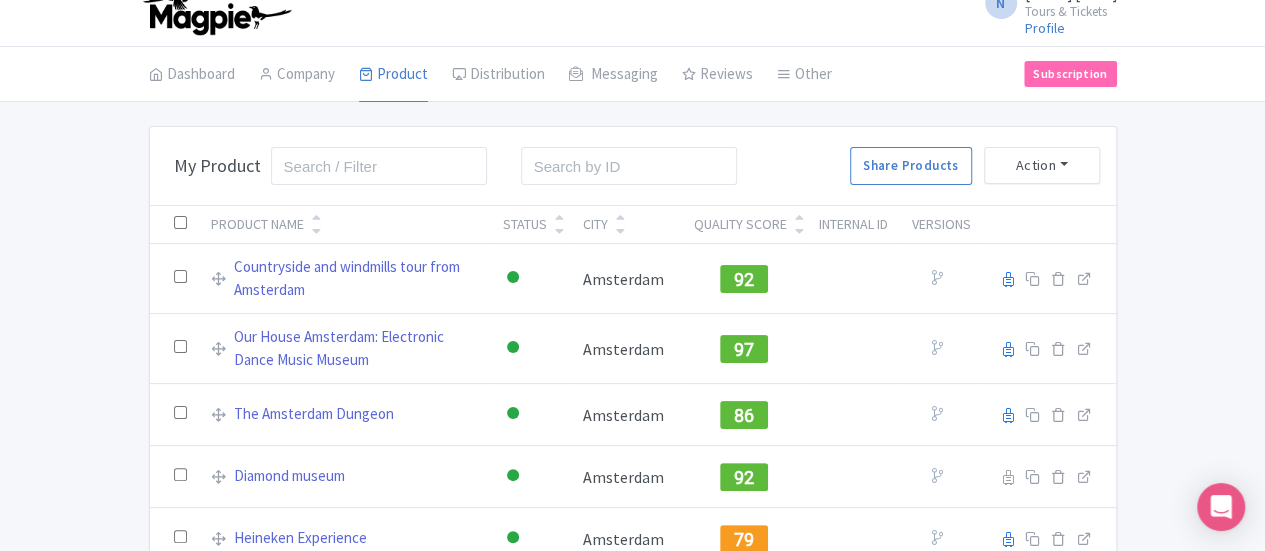 scroll, scrollTop: 0, scrollLeft: 0, axis: both 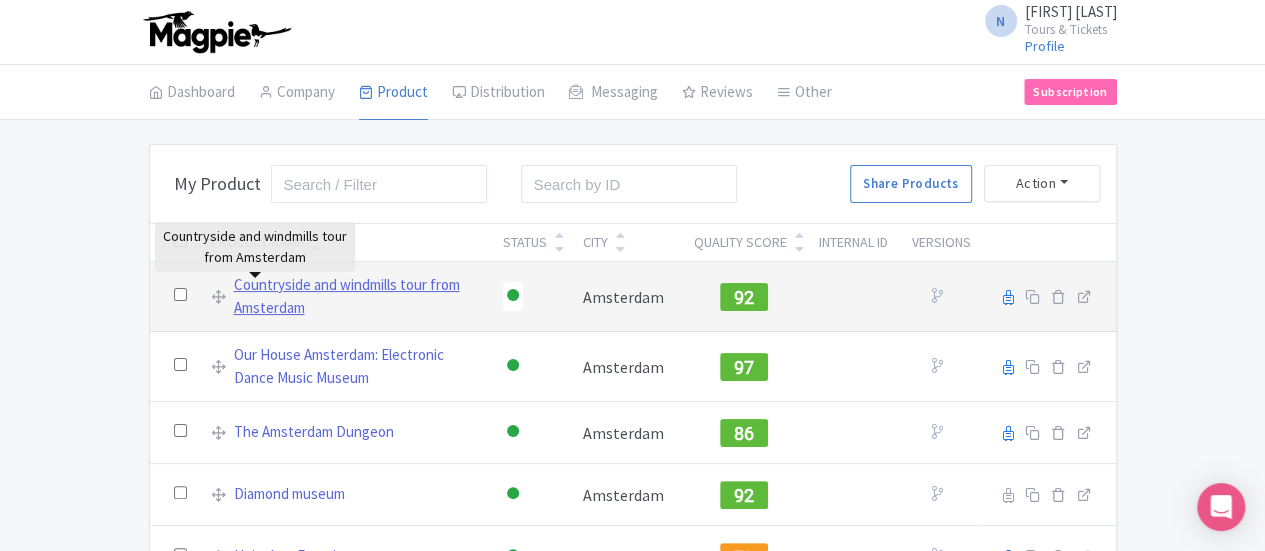 click on "Countryside and windmills tour from Amsterdam" at bounding box center (356, 296) 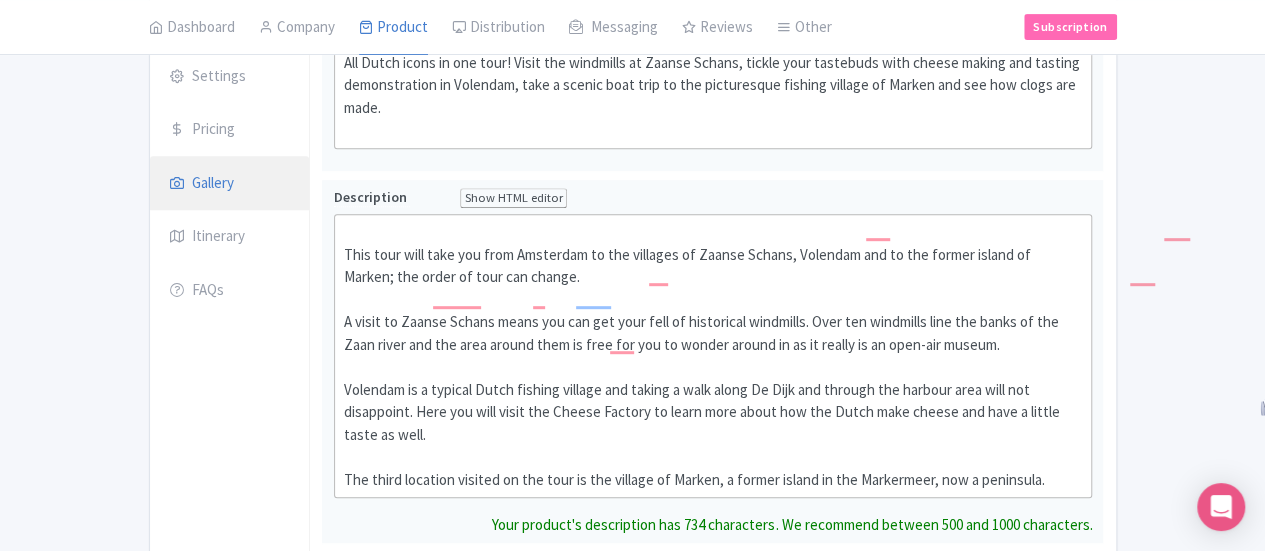scroll, scrollTop: 407, scrollLeft: 0, axis: vertical 